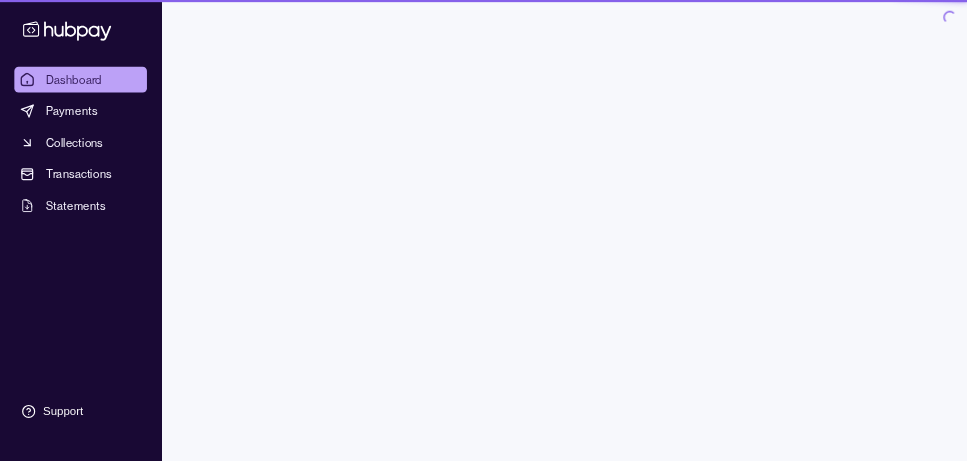 scroll, scrollTop: 0, scrollLeft: 0, axis: both 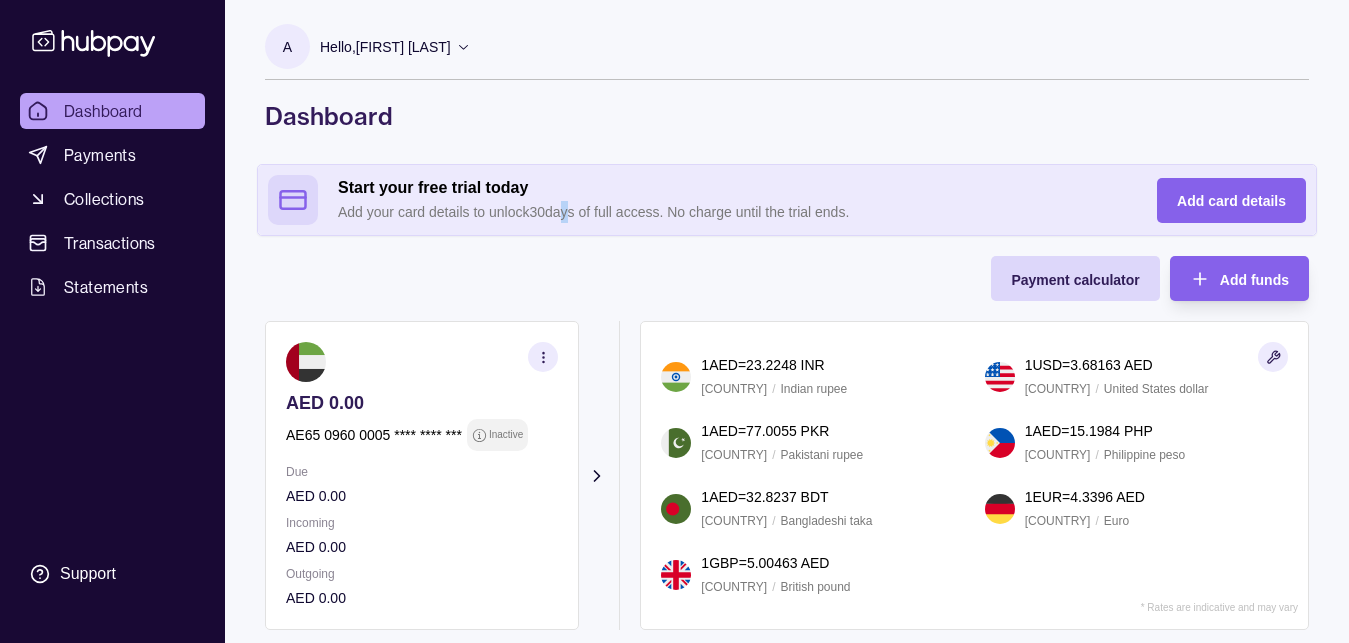 drag, startPoint x: 560, startPoint y: 215, endPoint x: 597, endPoint y: 215, distance: 37 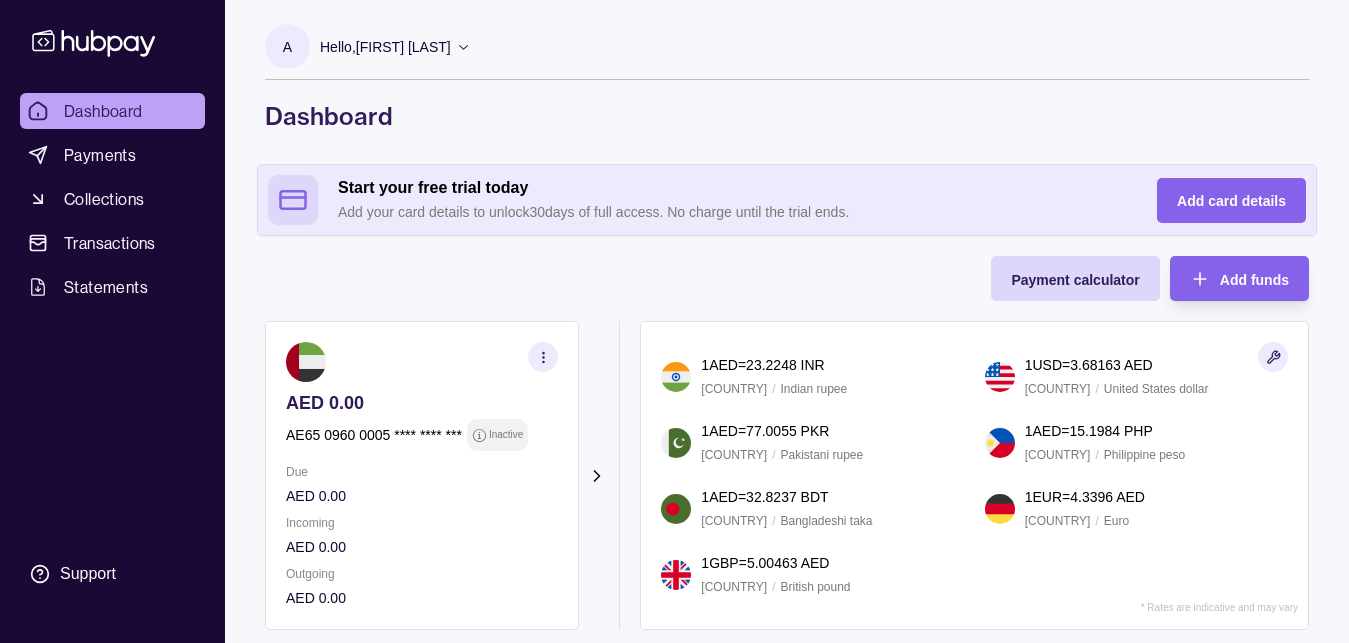 drag, startPoint x: 610, startPoint y: 215, endPoint x: 629, endPoint y: 219, distance: 19.416489 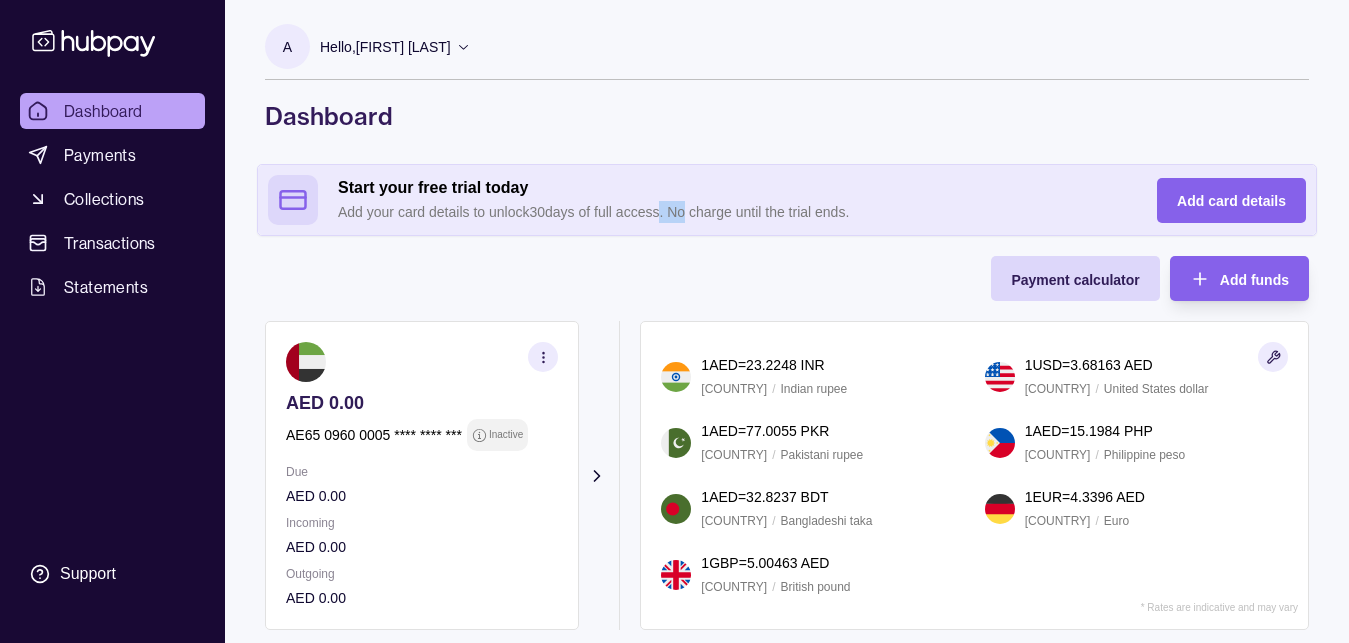 drag, startPoint x: 668, startPoint y: 219, endPoint x: 704, endPoint y: 219, distance: 36 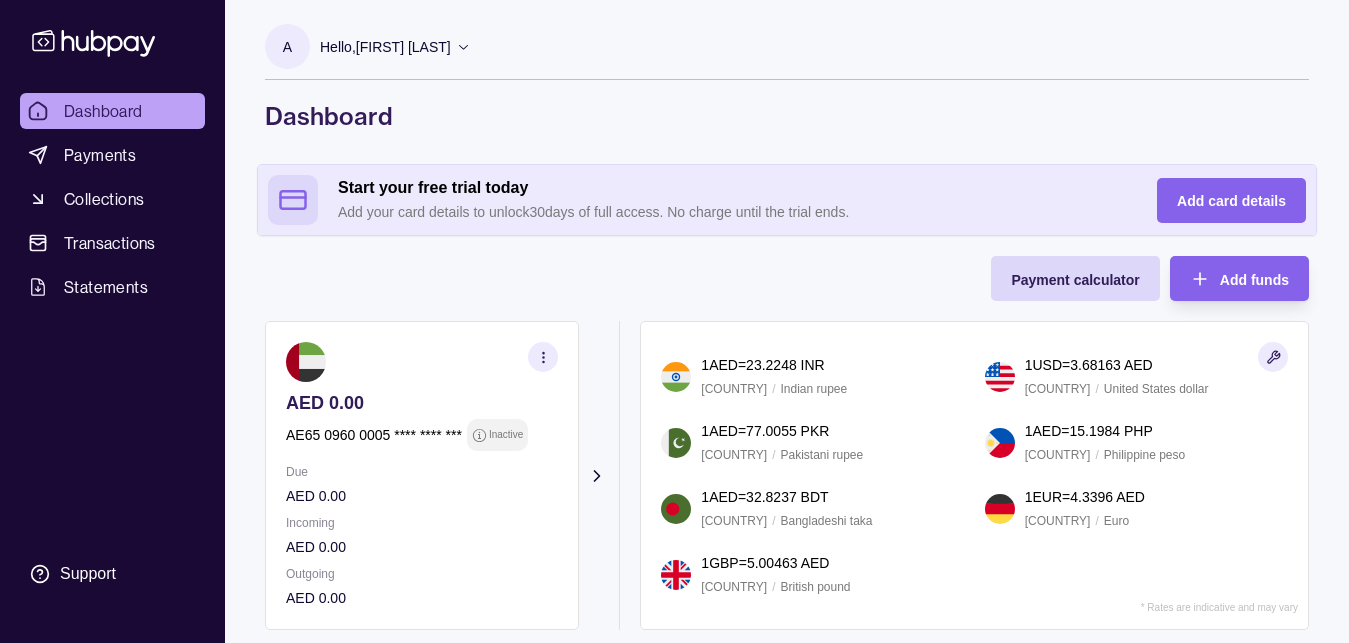 drag, startPoint x: 730, startPoint y: 216, endPoint x: 777, endPoint y: 220, distance: 47.169907 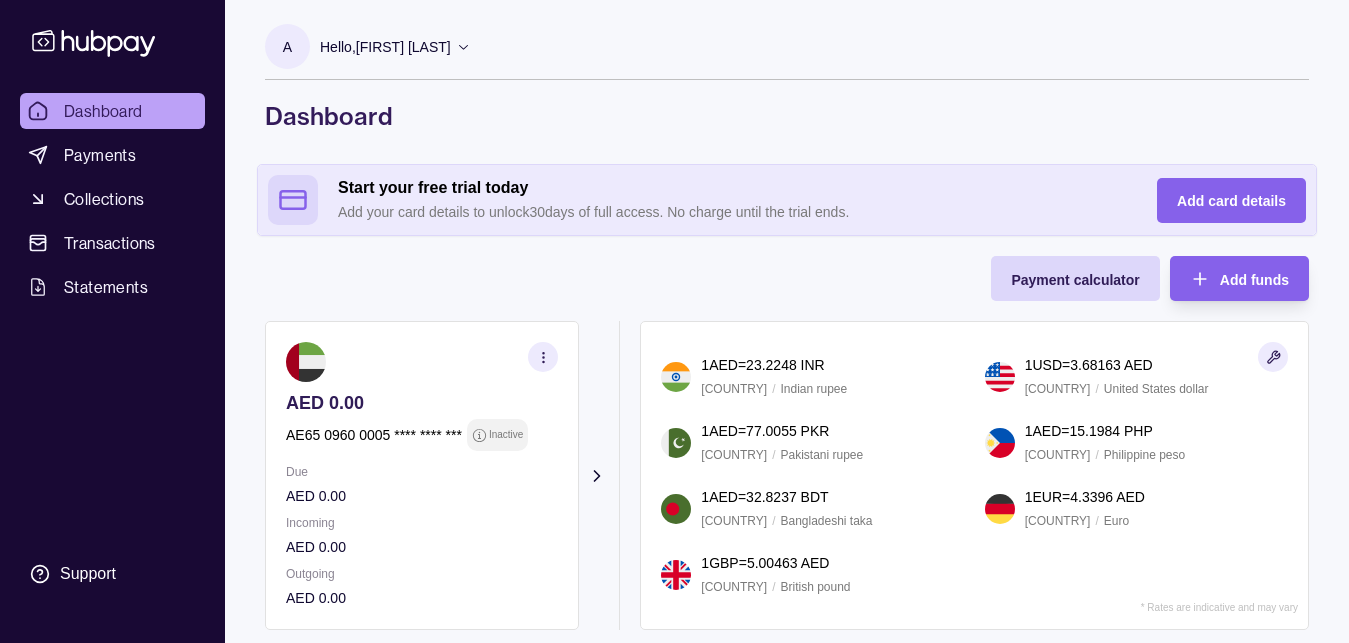 click on "Hello,  [FIRST] [LAST]" at bounding box center [385, 47] 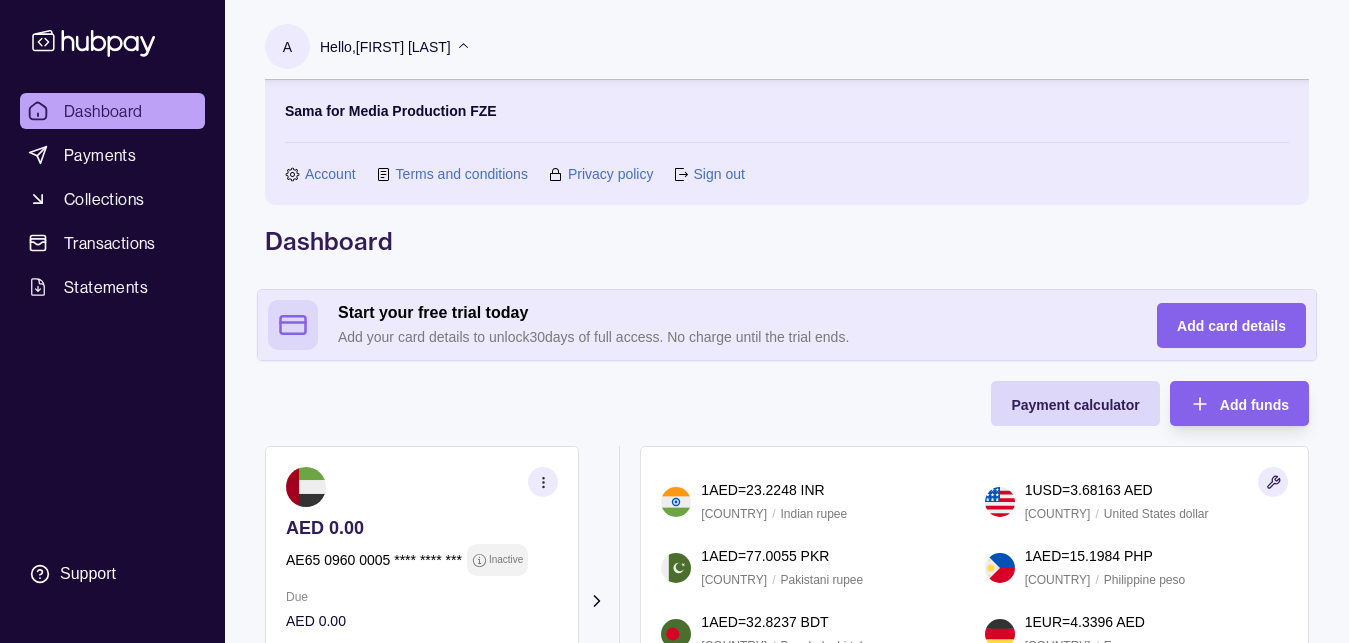 click on "Account" at bounding box center (330, 174) 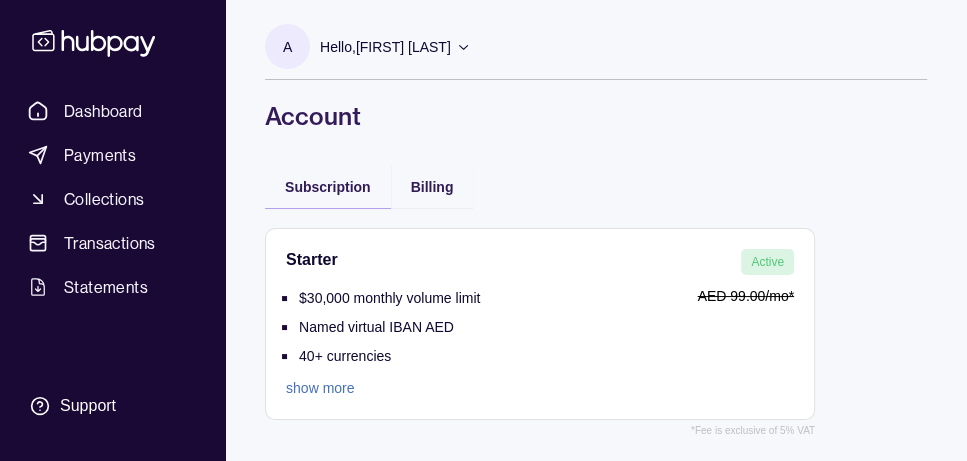 drag, startPoint x: 466, startPoint y: 300, endPoint x: 439, endPoint y: 302, distance: 27.073973 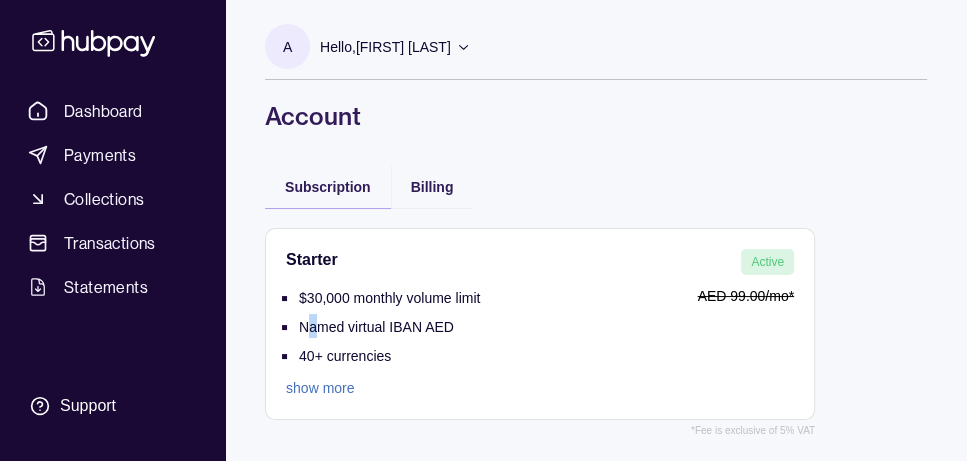 click on "Named virtual IBAN AED" at bounding box center [376, 327] 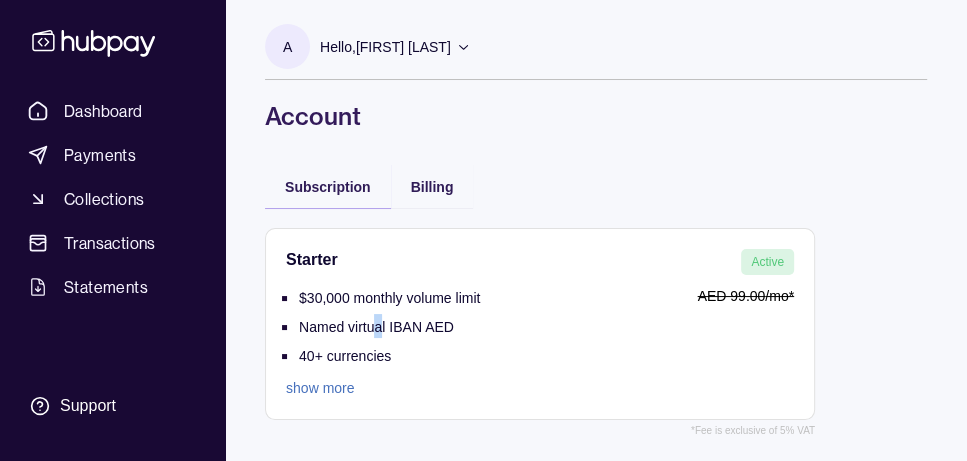 drag, startPoint x: 376, startPoint y: 327, endPoint x: 394, endPoint y: 327, distance: 18 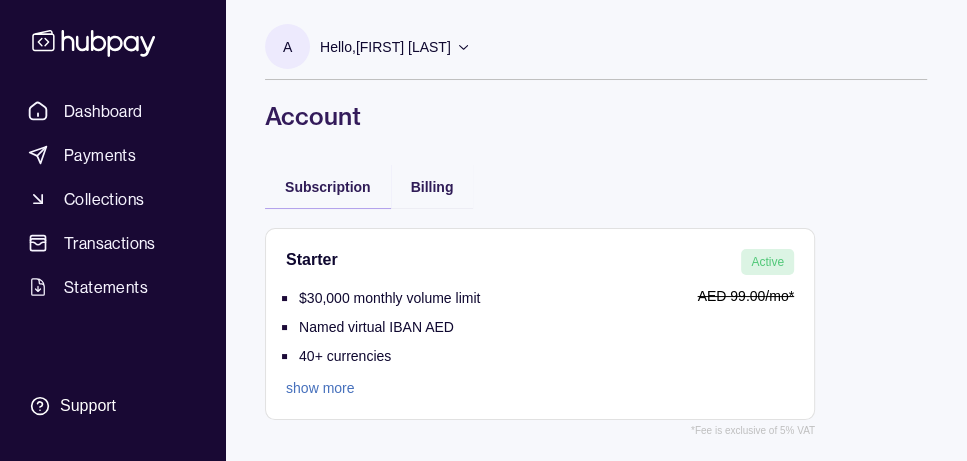 click on "Named virtual IBAN AED" at bounding box center (376, 327) 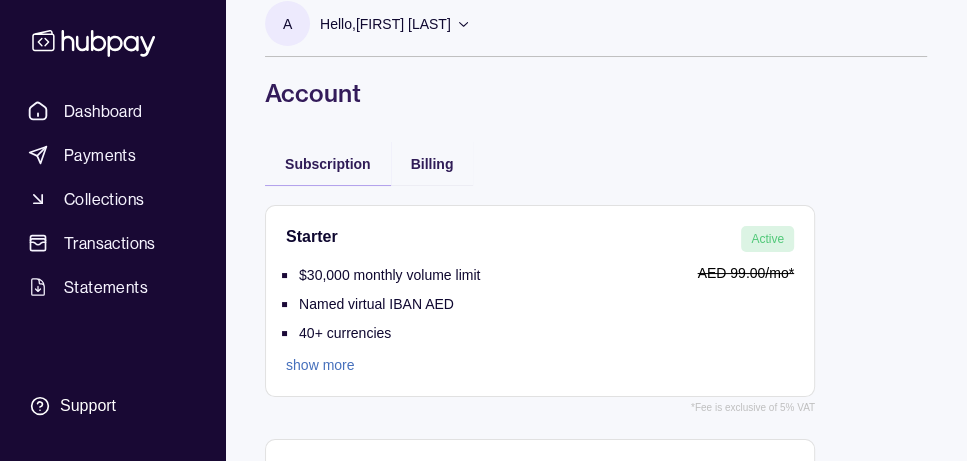 scroll, scrollTop: 0, scrollLeft: 0, axis: both 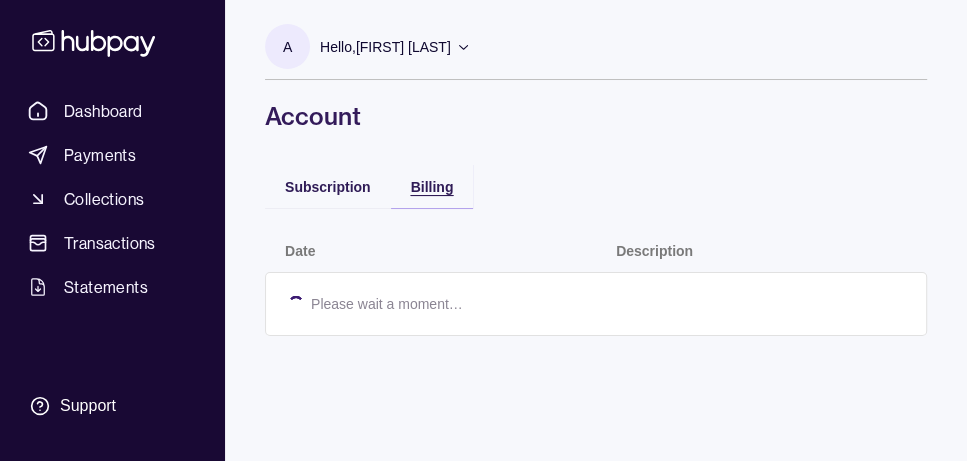click on "Billing" at bounding box center (432, 187) 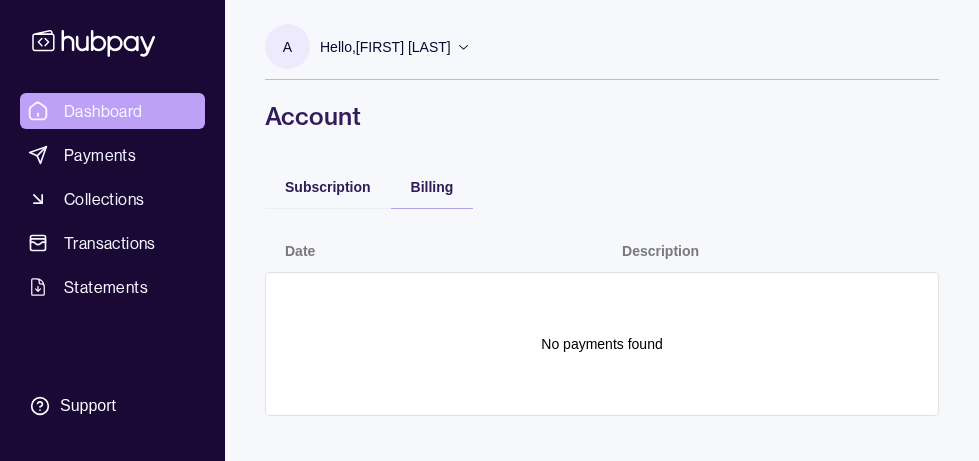 click on "Dashboard" at bounding box center (103, 111) 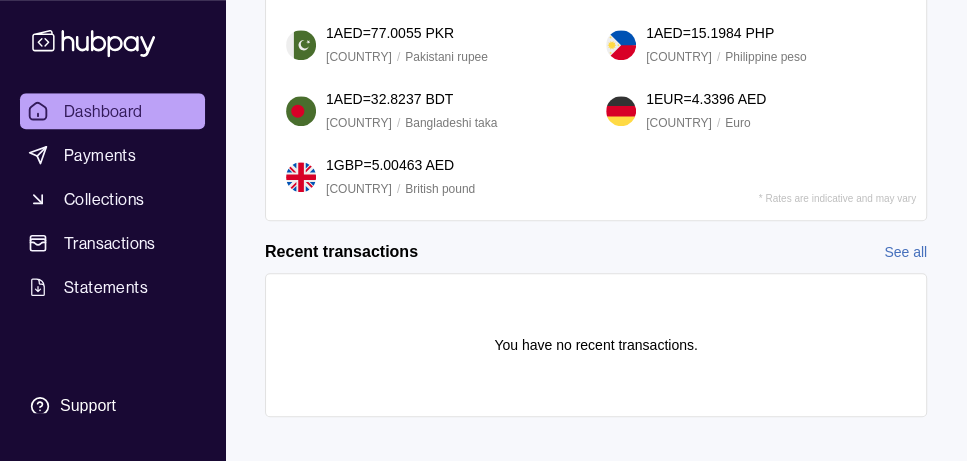 scroll, scrollTop: 771, scrollLeft: 0, axis: vertical 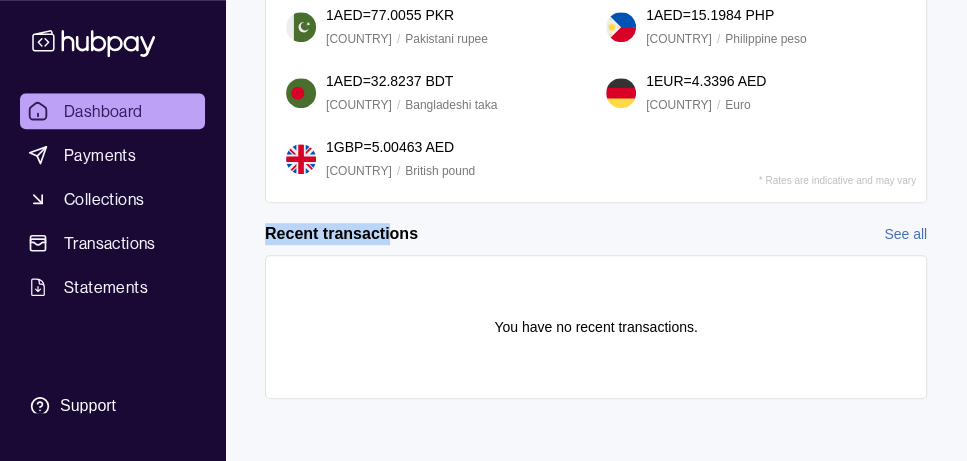 drag, startPoint x: 262, startPoint y: 232, endPoint x: 391, endPoint y: 239, distance: 129.18979 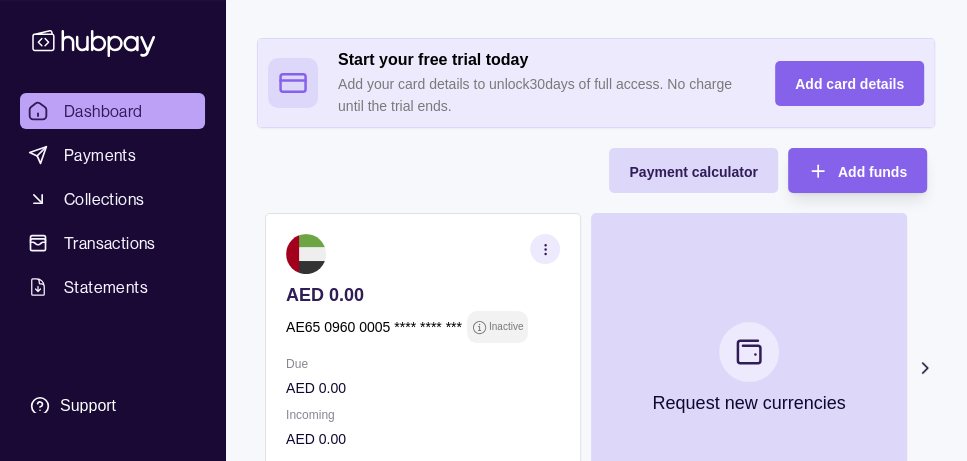 scroll, scrollTop: 126, scrollLeft: 0, axis: vertical 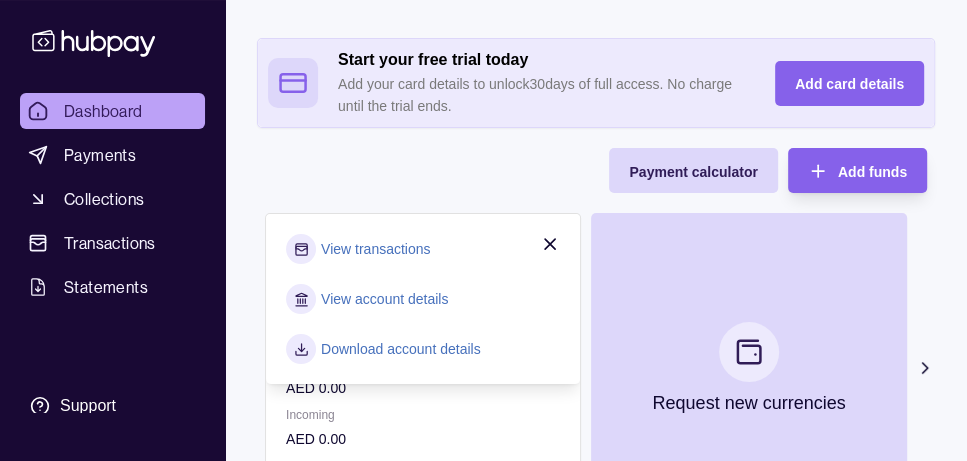 click on "View account details" at bounding box center (384, 299) 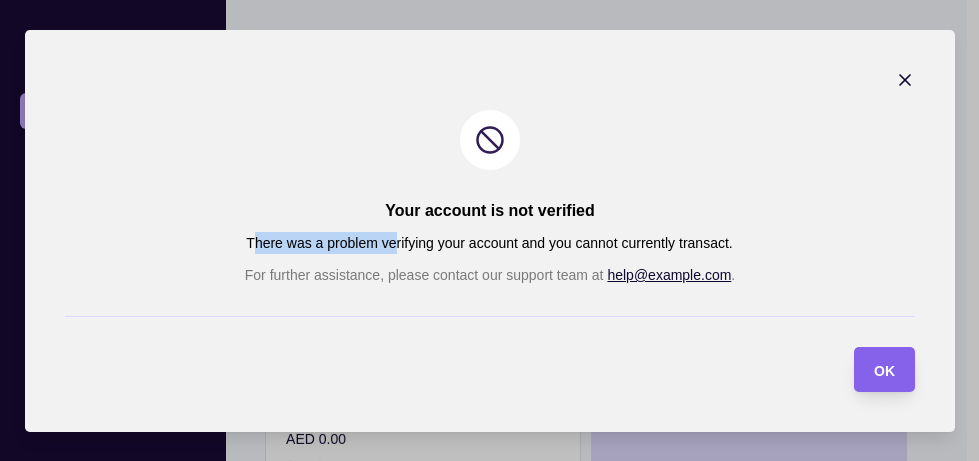 drag, startPoint x: 254, startPoint y: 247, endPoint x: 394, endPoint y: 246, distance: 140.00357 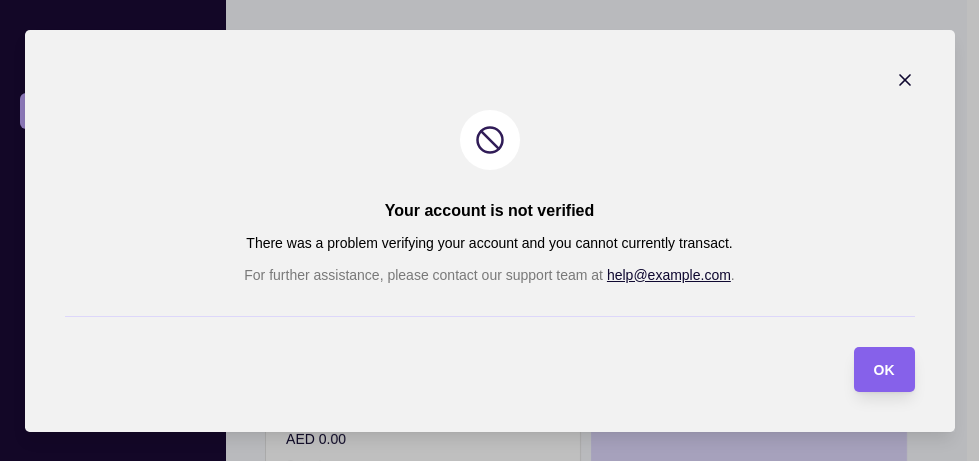 click on "There was a problem verifying your account and you cannot currently transact." at bounding box center (489, 243) 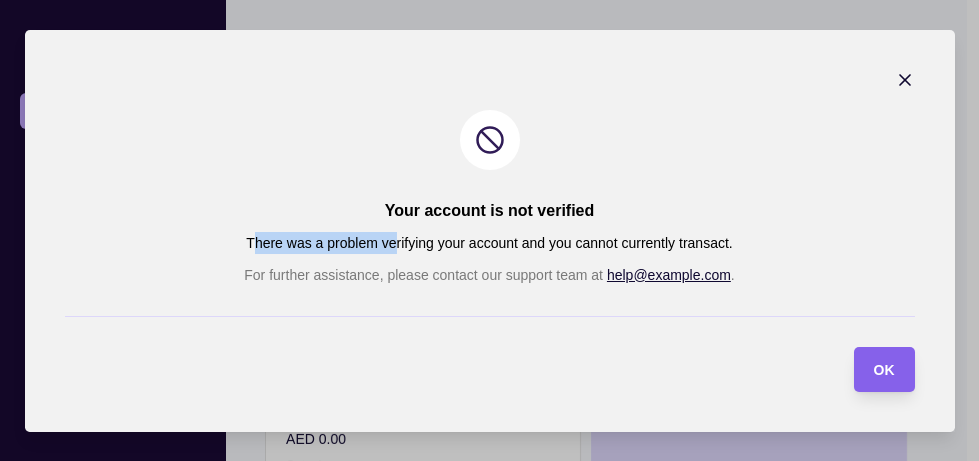 drag, startPoint x: 253, startPoint y: 239, endPoint x: 399, endPoint y: 246, distance: 146.16771 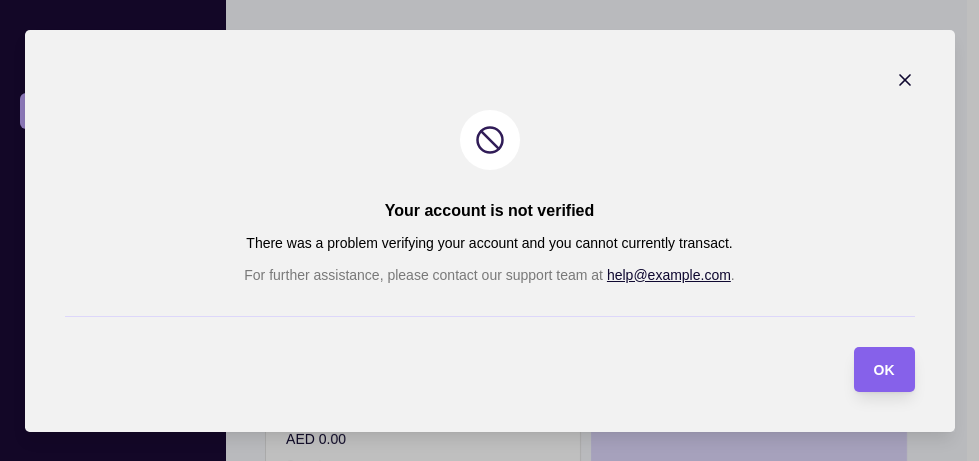 click on "There was a problem verifying your account and you cannot currently transact." at bounding box center (489, 243) 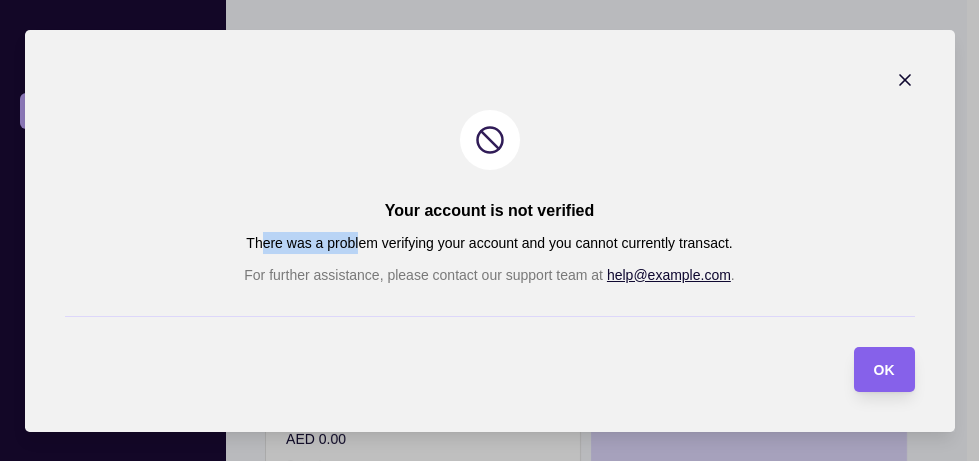 drag, startPoint x: 260, startPoint y: 244, endPoint x: 361, endPoint y: 244, distance: 101 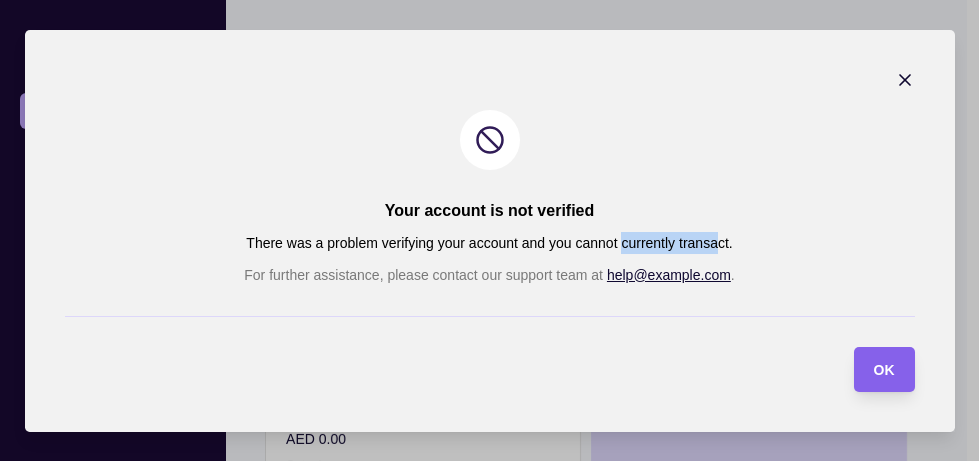 drag, startPoint x: 628, startPoint y: 244, endPoint x: 721, endPoint y: 244, distance: 93 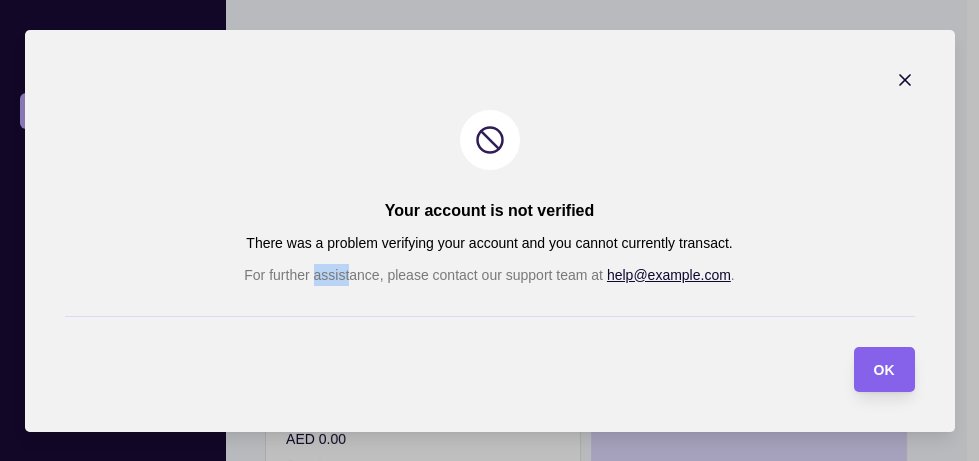 drag, startPoint x: 326, startPoint y: 275, endPoint x: 369, endPoint y: 275, distance: 43 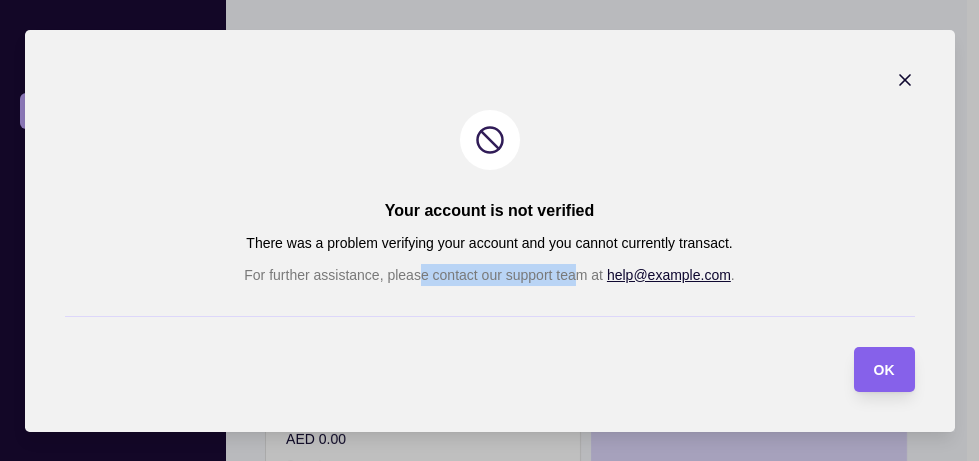 drag, startPoint x: 431, startPoint y: 275, endPoint x: 593, endPoint y: 276, distance: 162.00308 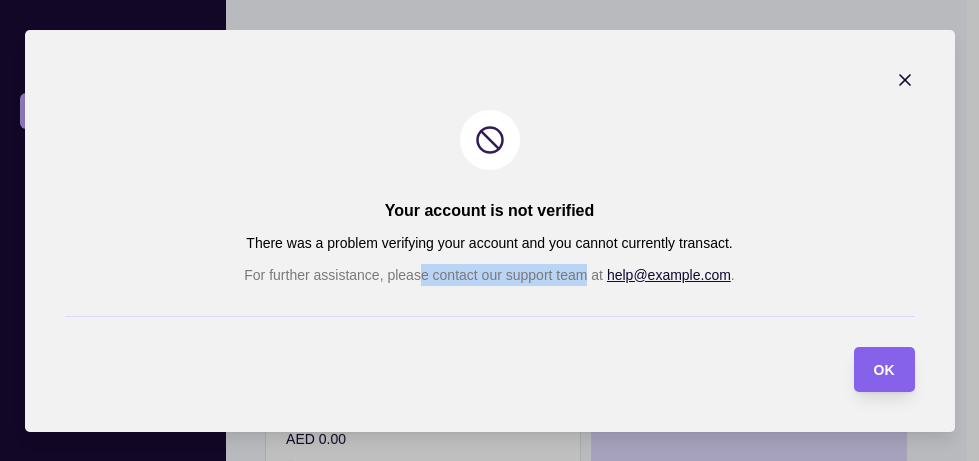 click 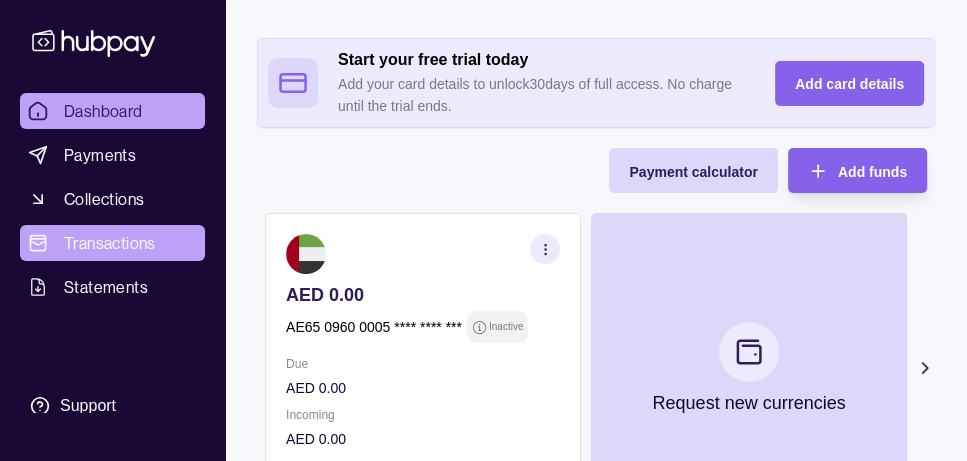 click on "Transactions" at bounding box center [112, 243] 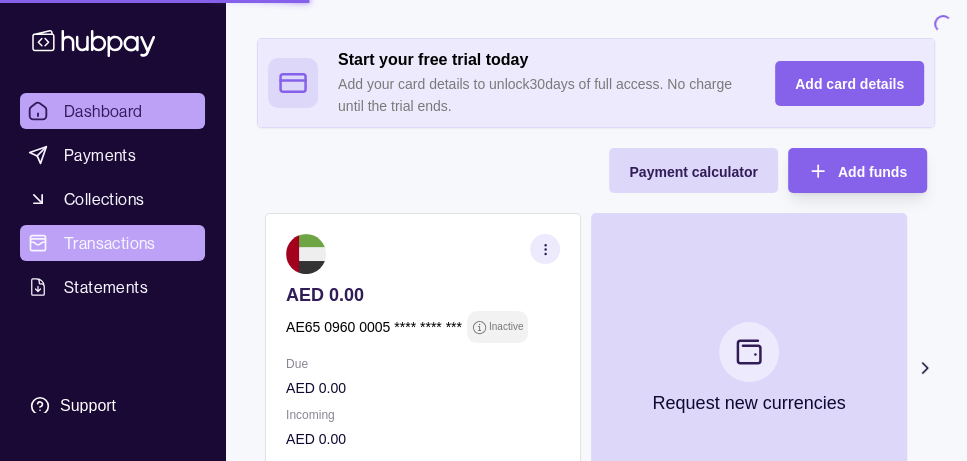 scroll, scrollTop: 0, scrollLeft: 0, axis: both 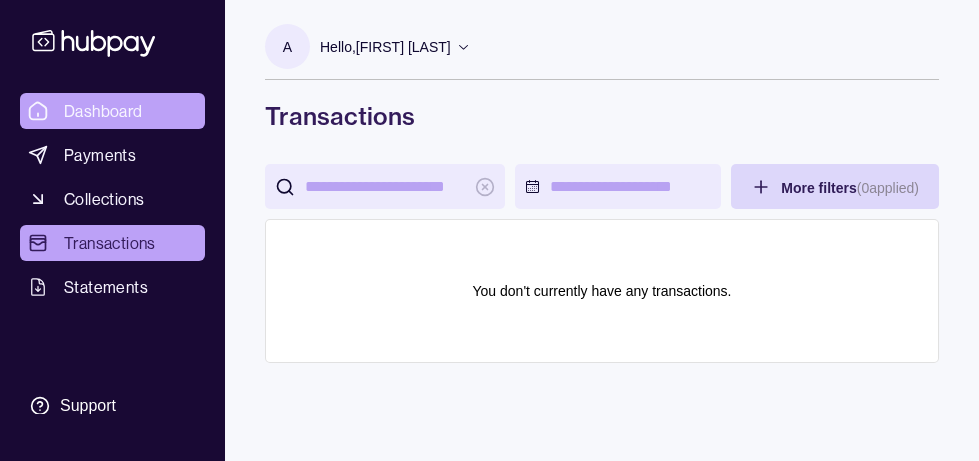 click on "Dashboard" at bounding box center [112, 111] 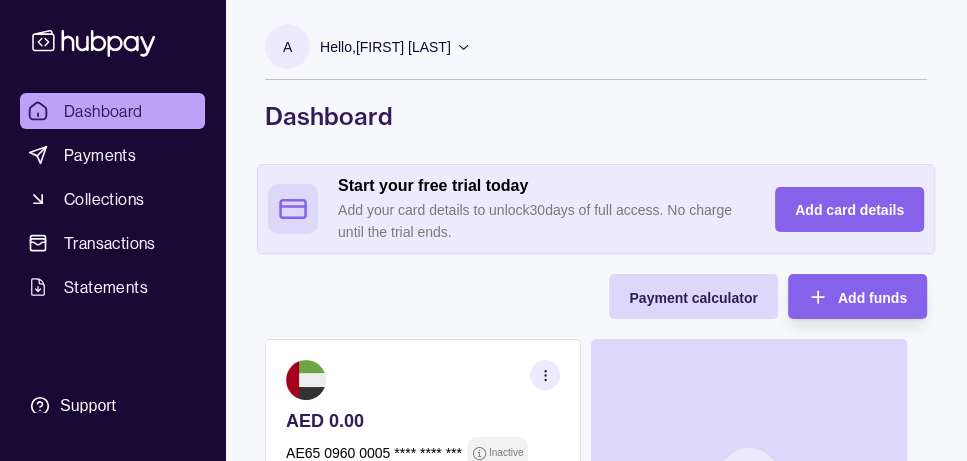 click on "Hello,  [FIRST] [LAST]" at bounding box center (395, 47) 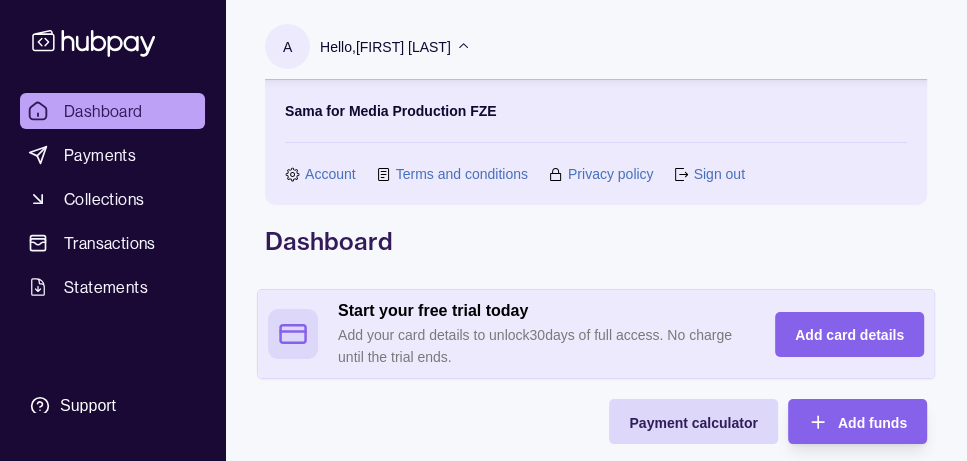 click on "Account" at bounding box center [330, 174] 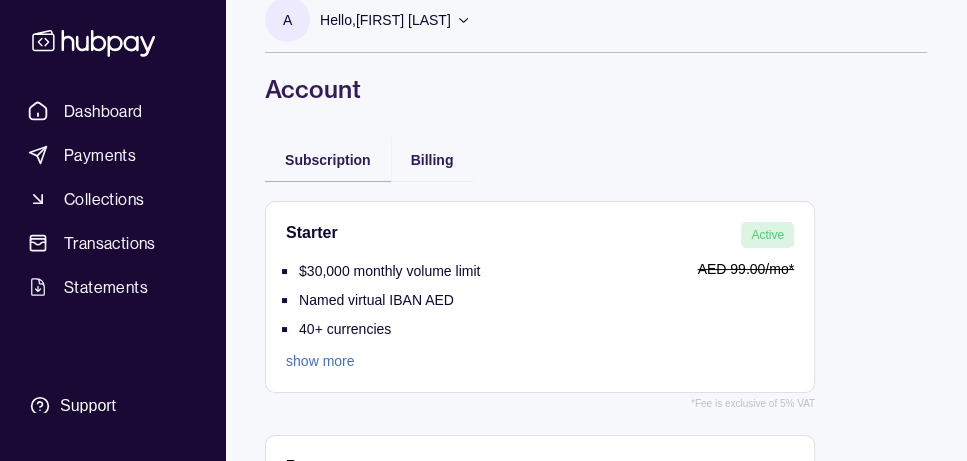 scroll, scrollTop: 0, scrollLeft: 0, axis: both 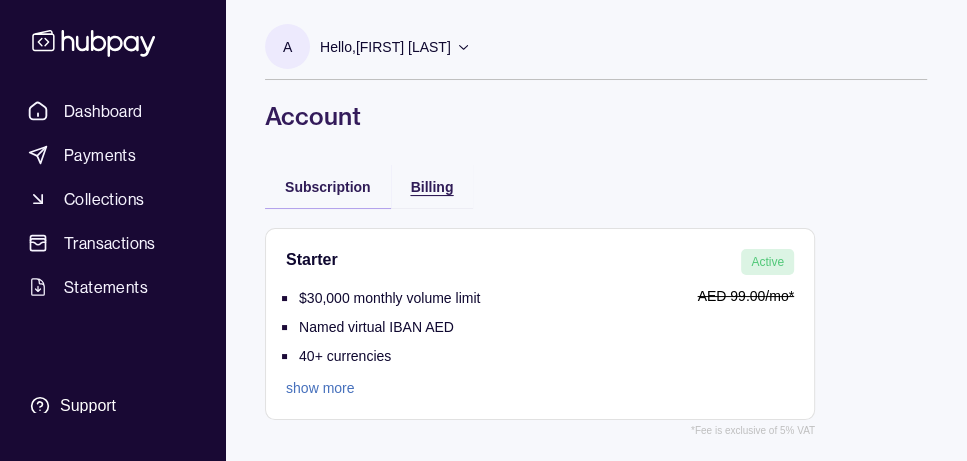 click on "Billing" at bounding box center [432, 187] 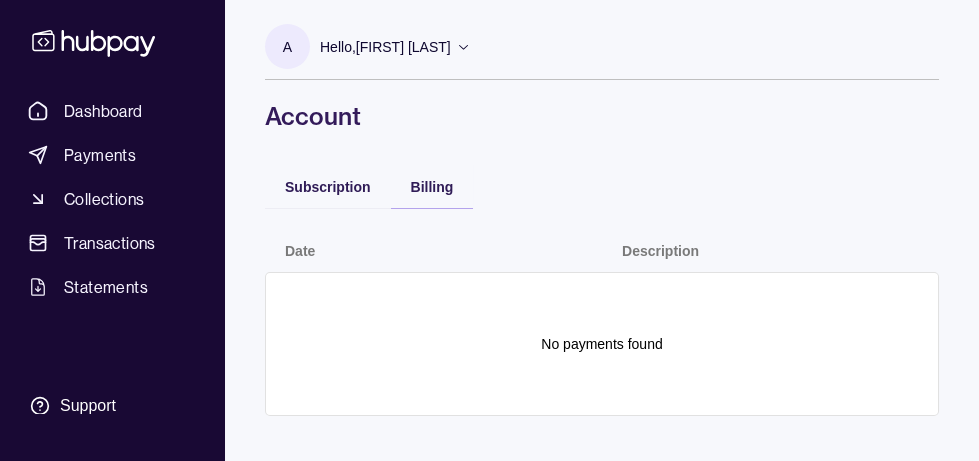 click on "Subscription" at bounding box center [328, 186] 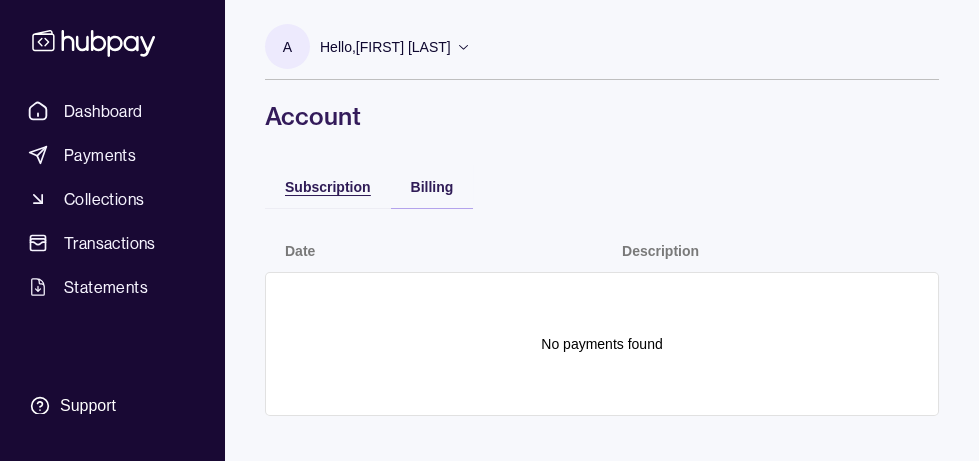 click on "Subscription" at bounding box center [328, 187] 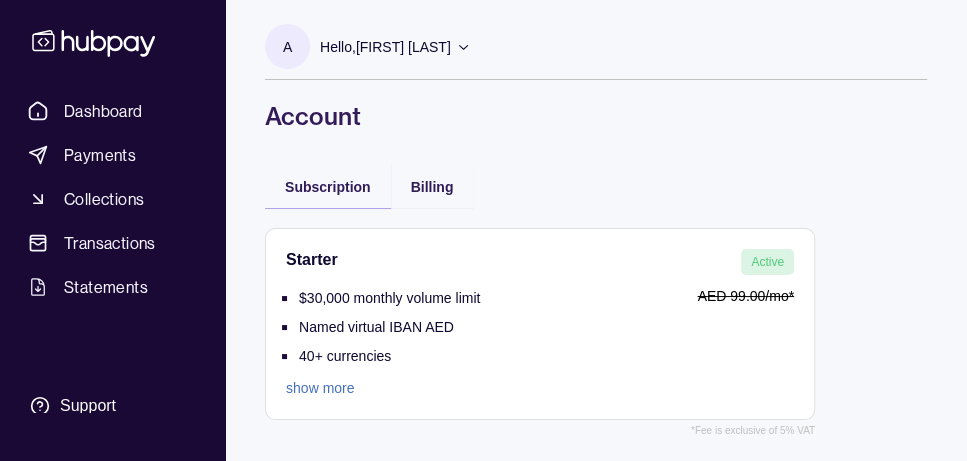 click on "Hello,  [FIRST] [LAST]" at bounding box center [385, 47] 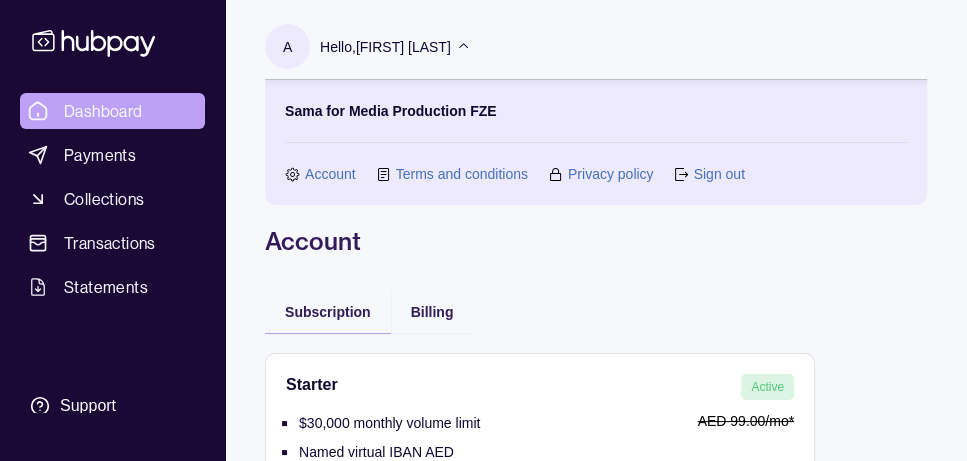 click on "Dashboard" at bounding box center [103, 111] 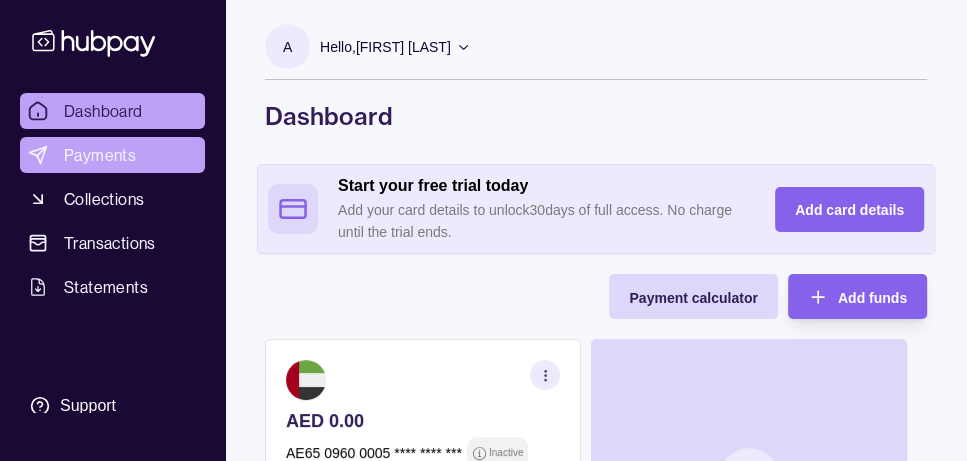 click on "Payments" at bounding box center [100, 155] 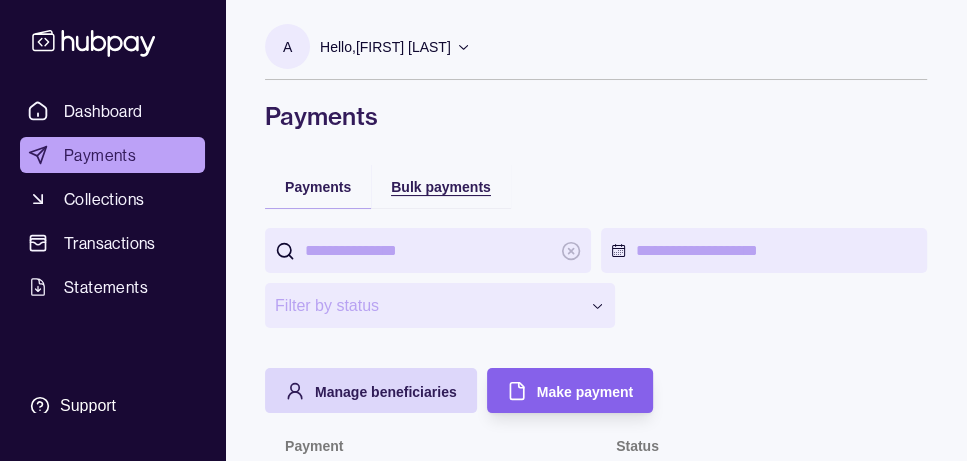 click on "Bulk payments" at bounding box center (441, 187) 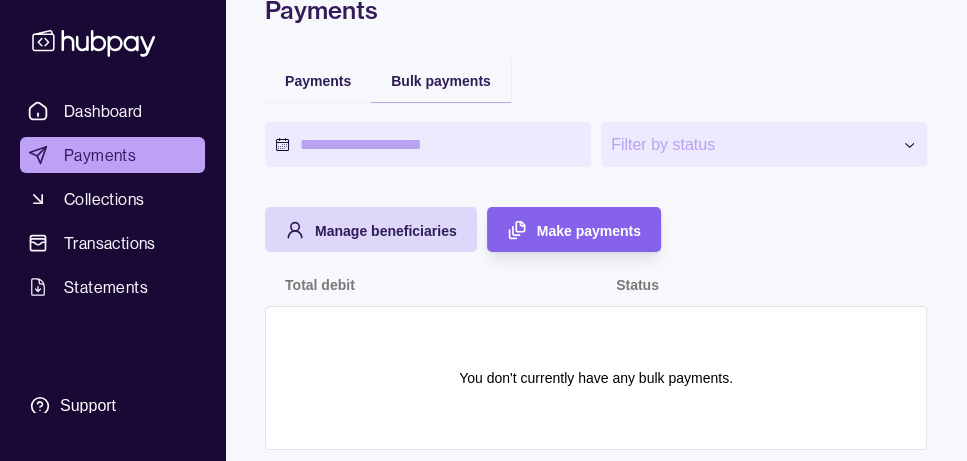 scroll, scrollTop: 114, scrollLeft: 0, axis: vertical 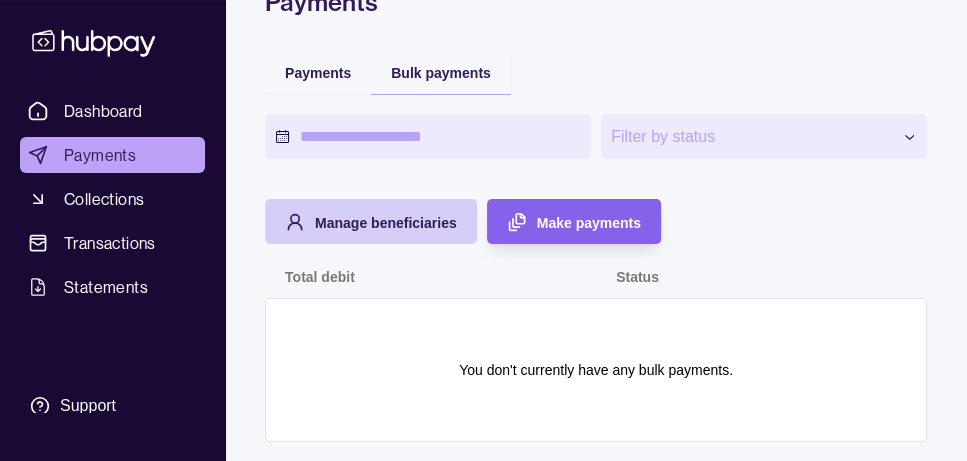 click on "Manage beneficiaries" at bounding box center (386, 223) 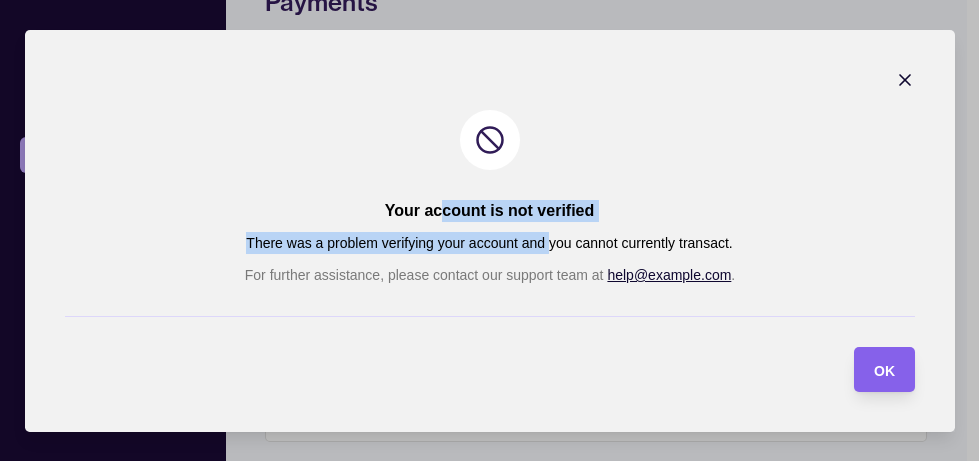 drag, startPoint x: 454, startPoint y: 212, endPoint x: 552, endPoint y: 226, distance: 98.99495 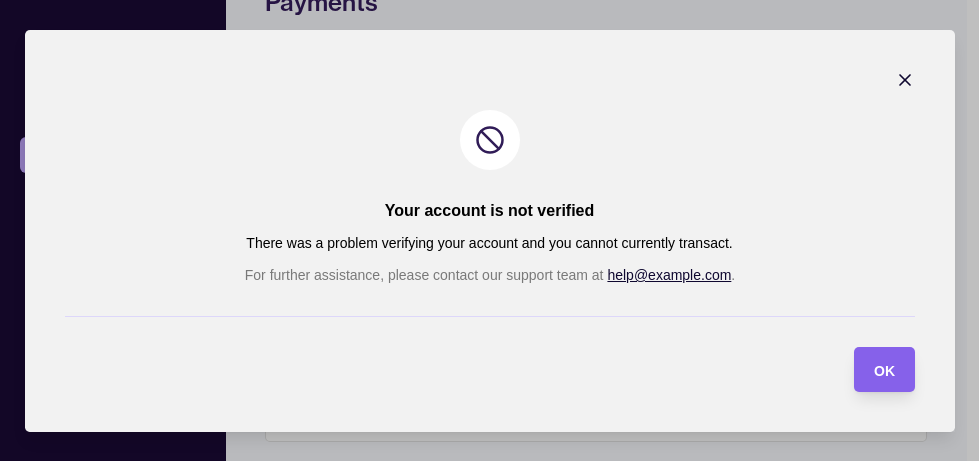 click on "There was a problem verifying your account and you cannot currently transact." at bounding box center [489, 243] 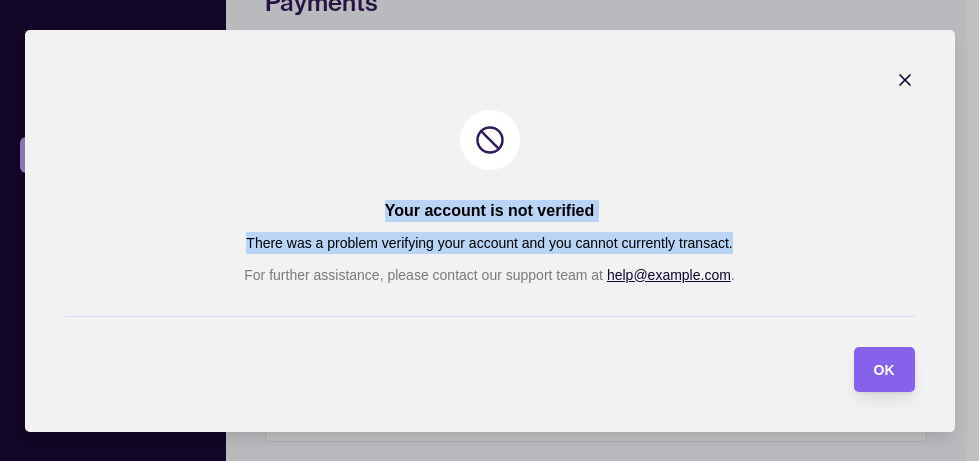 drag, startPoint x: 388, startPoint y: 206, endPoint x: 763, endPoint y: 242, distance: 376.72403 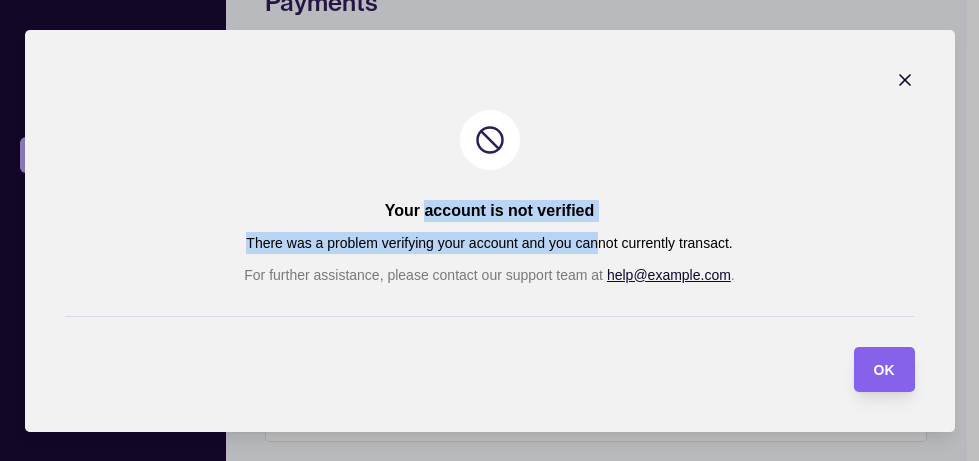 drag, startPoint x: 425, startPoint y: 210, endPoint x: 598, endPoint y: 208, distance: 173.01157 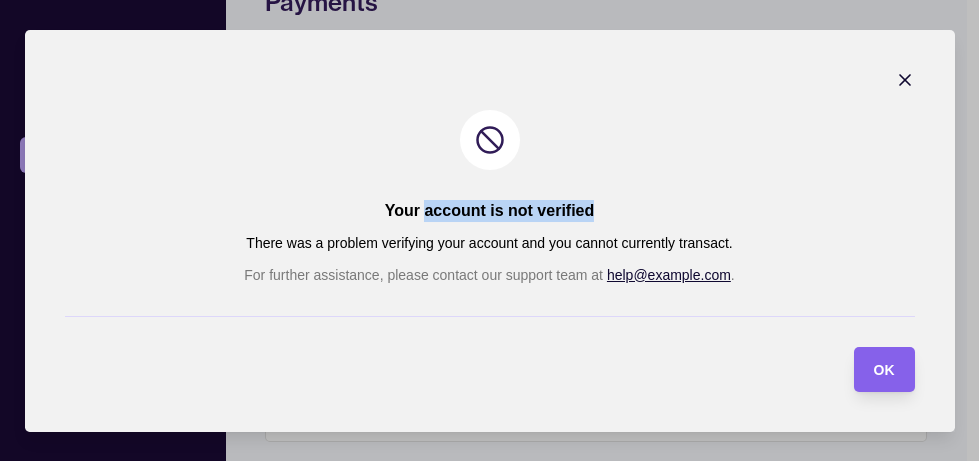 drag, startPoint x: 424, startPoint y: 206, endPoint x: 590, endPoint y: 205, distance: 166.003 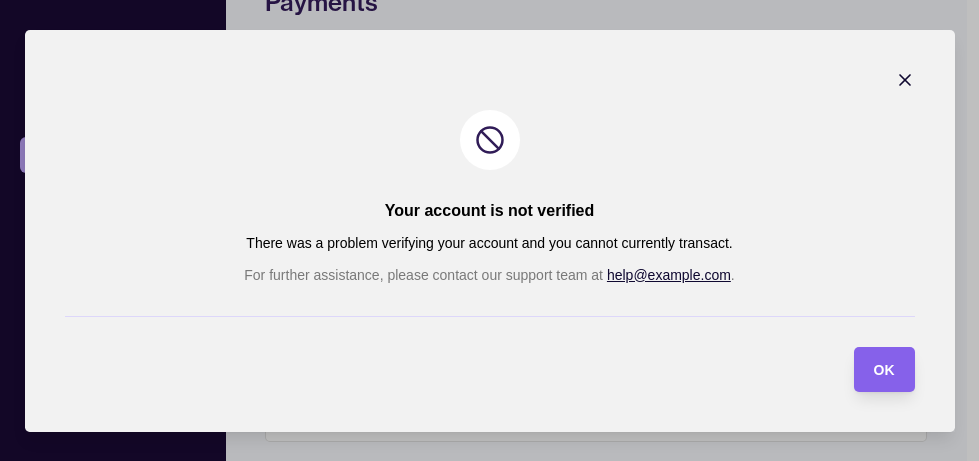 click on "There was a problem verifying your account and you cannot currently transact." at bounding box center [489, 243] 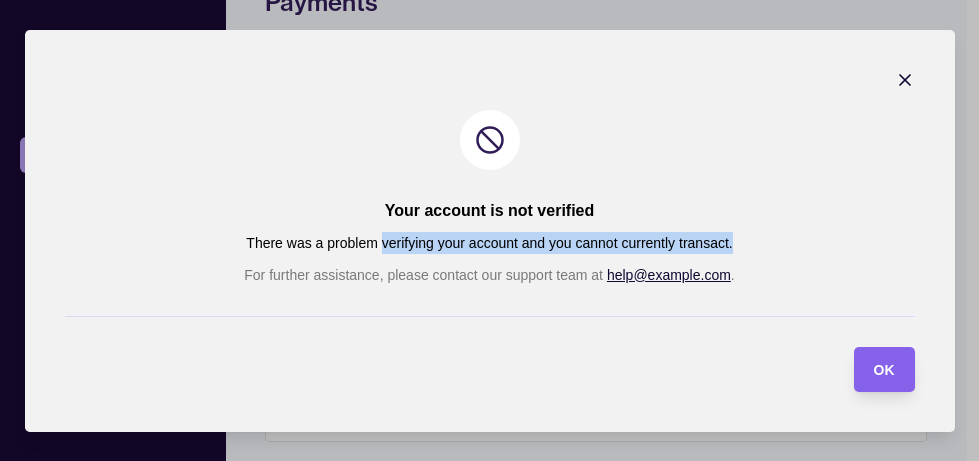 drag, startPoint x: 382, startPoint y: 204, endPoint x: 752, endPoint y: 234, distance: 371.21423 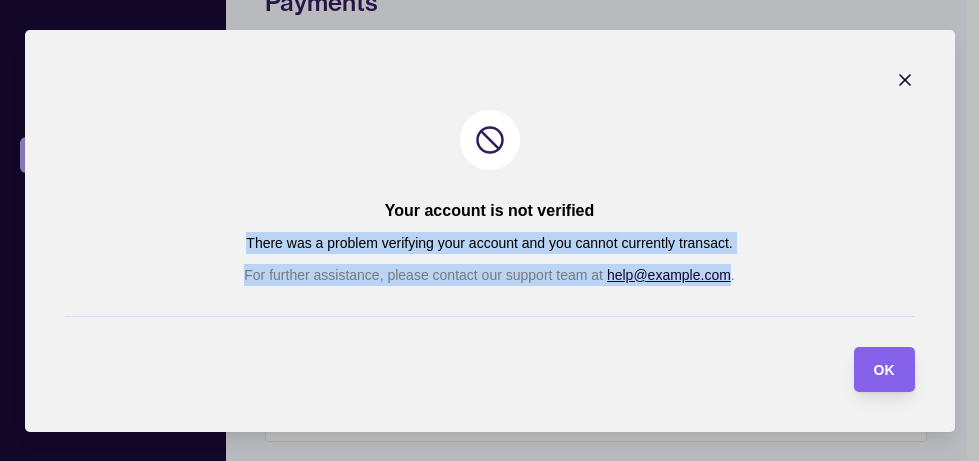 drag, startPoint x: 237, startPoint y: 240, endPoint x: 722, endPoint y: 270, distance: 485.92694 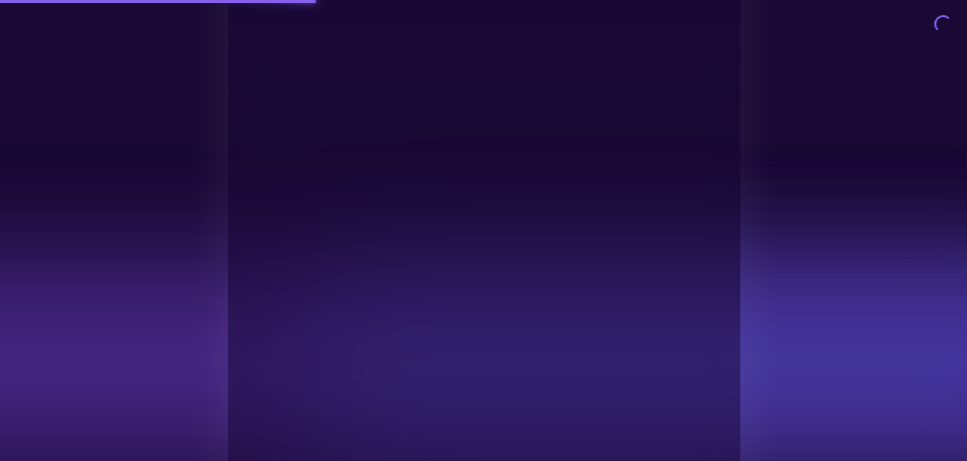 scroll, scrollTop: 0, scrollLeft: 0, axis: both 